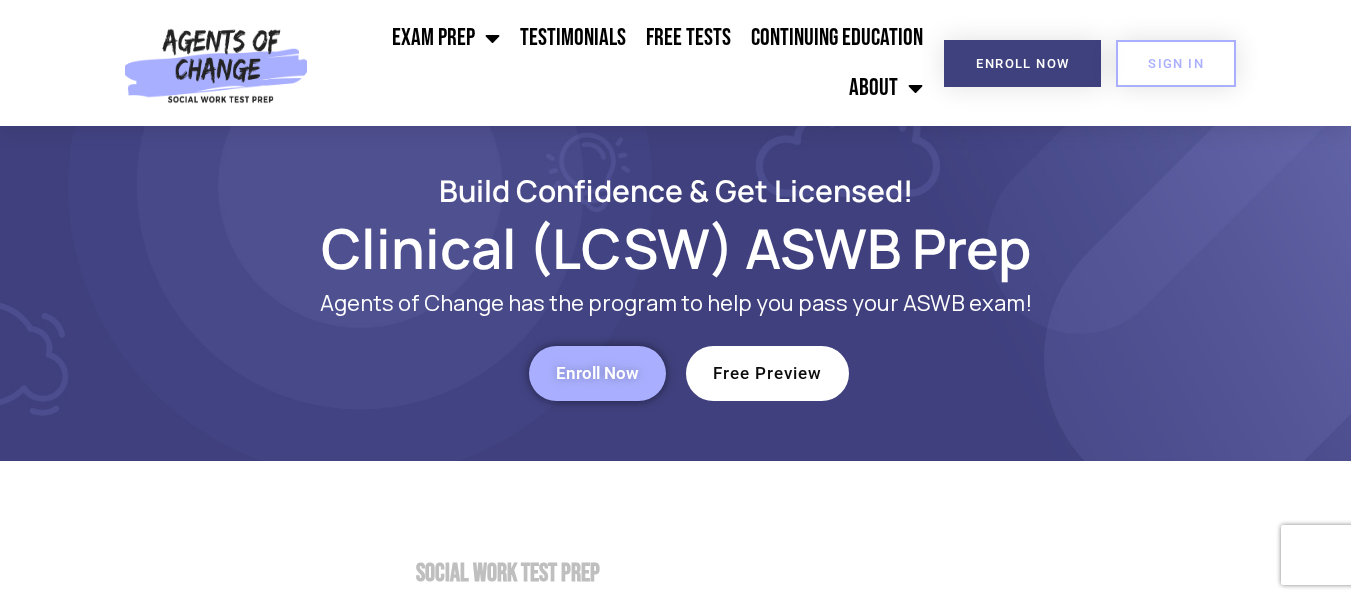 scroll, scrollTop: 0, scrollLeft: 0, axis: both 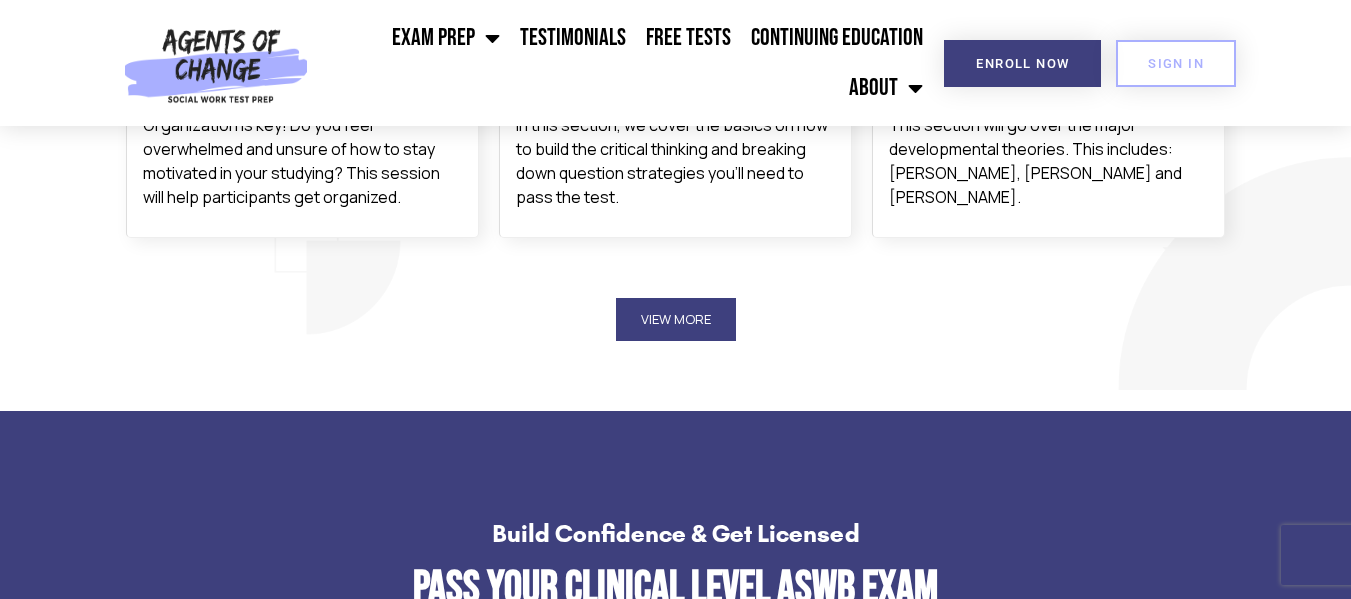 click on "View More" at bounding box center [676, 319] 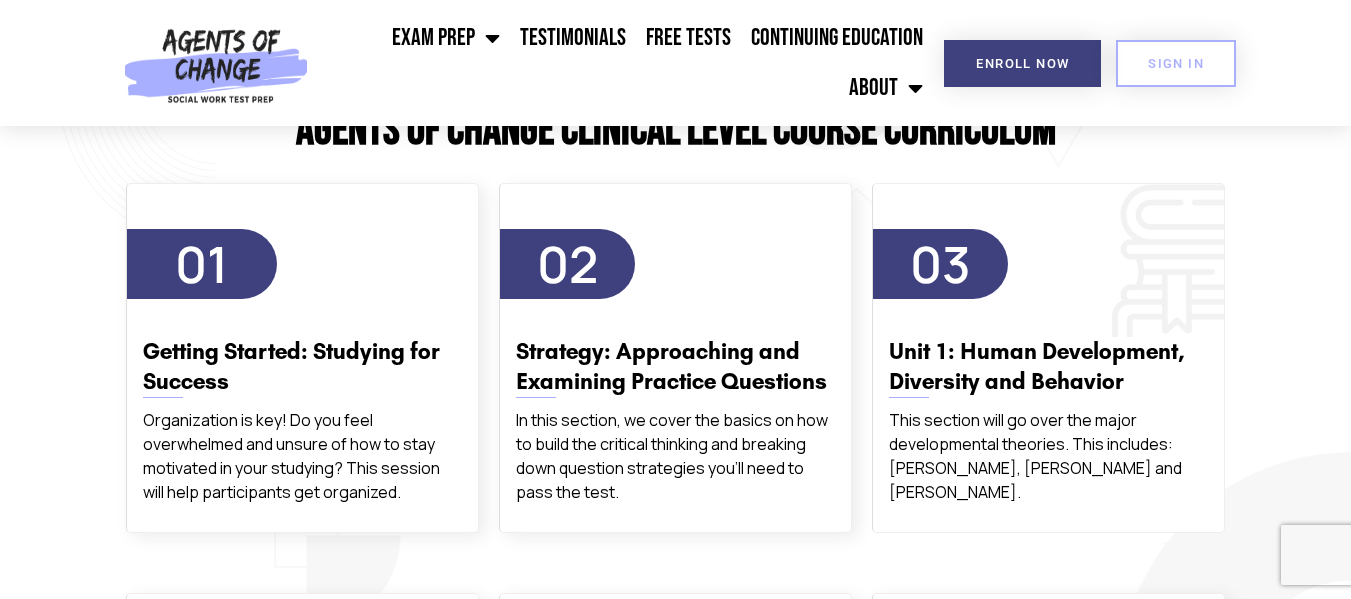 scroll, scrollTop: 3400, scrollLeft: 0, axis: vertical 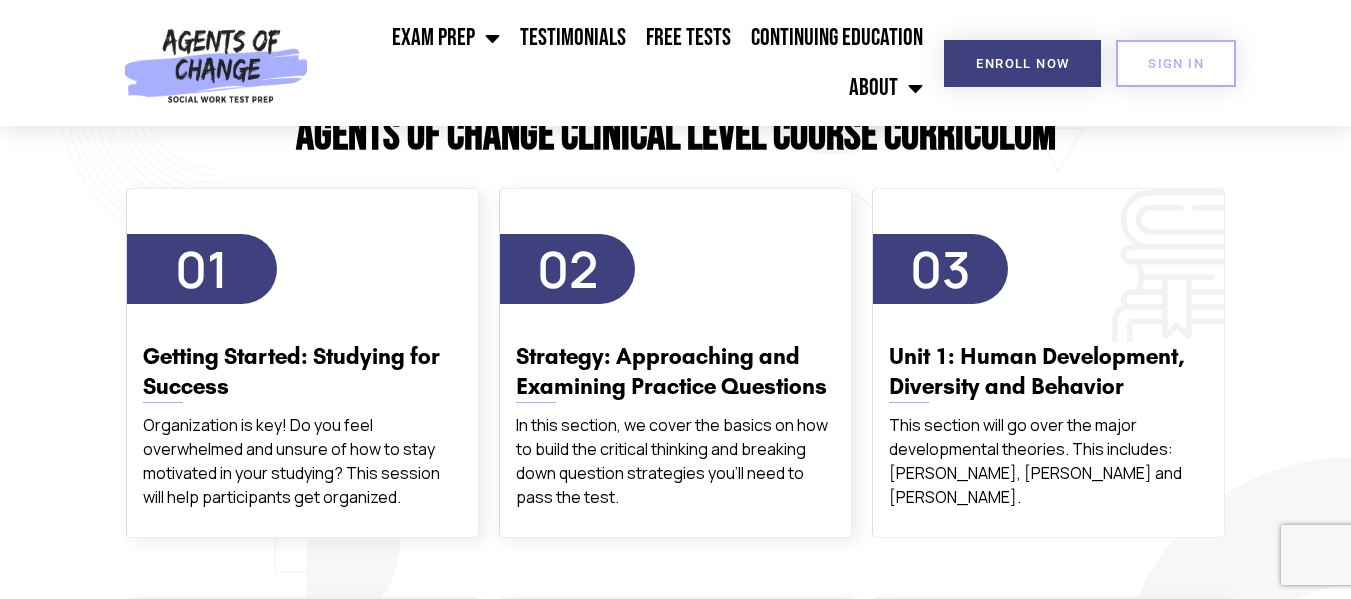click on "03" at bounding box center (940, 269) 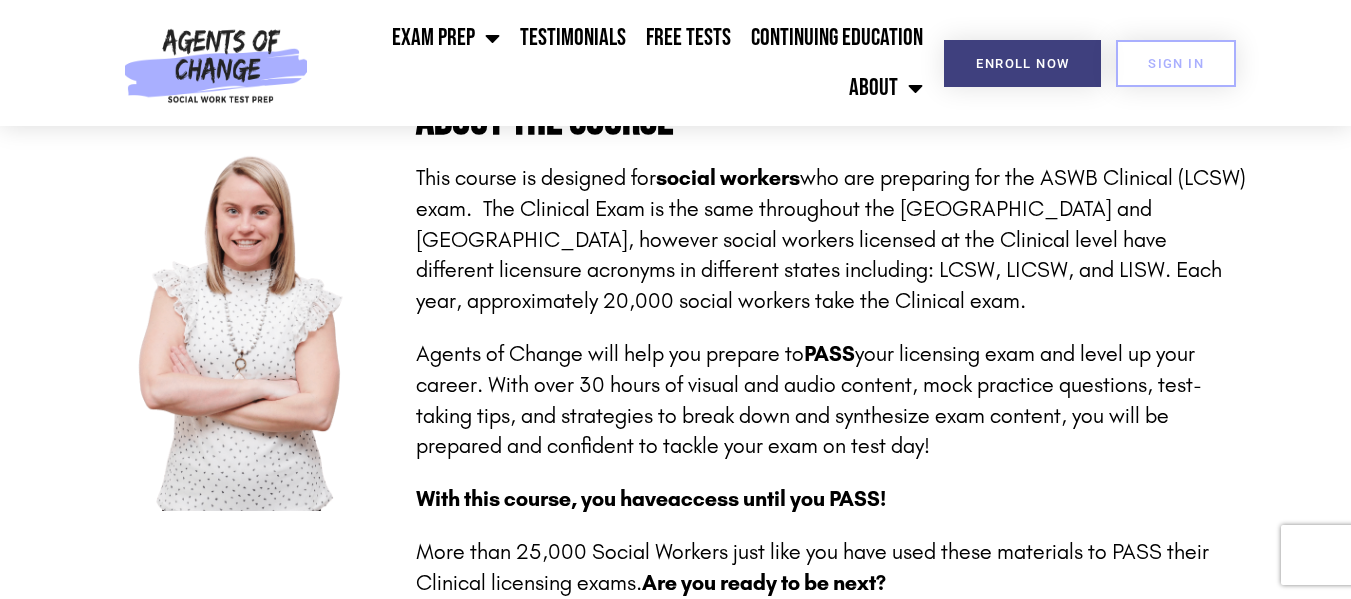 scroll, scrollTop: 500, scrollLeft: 0, axis: vertical 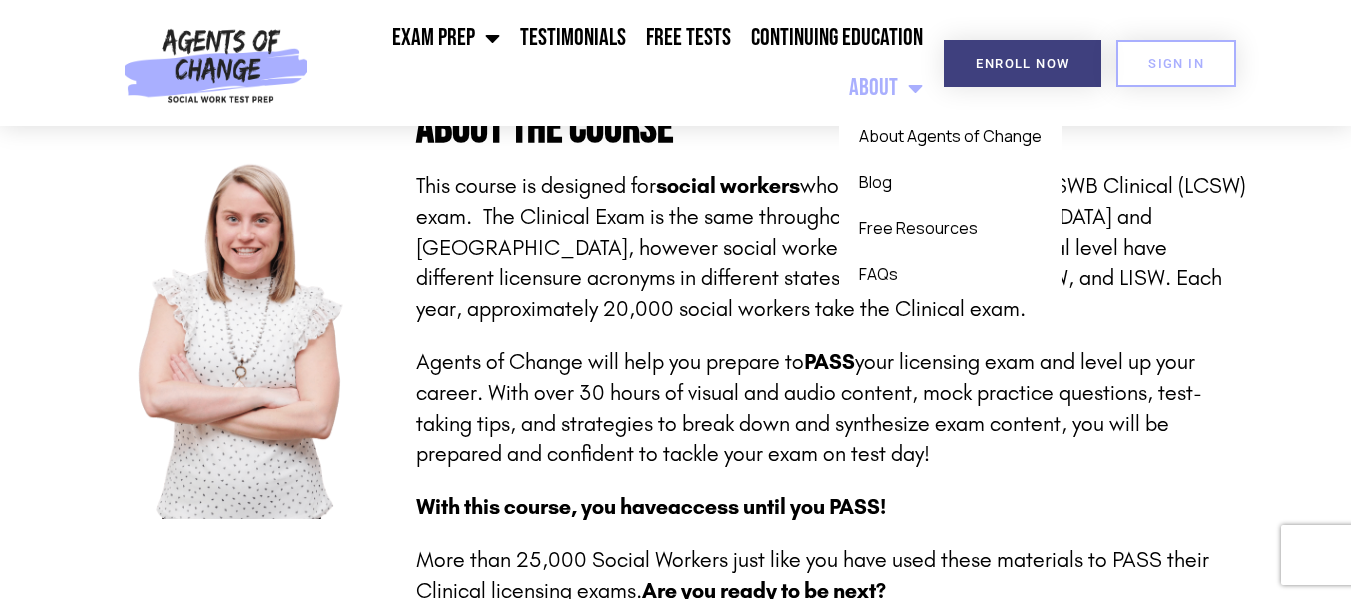 click 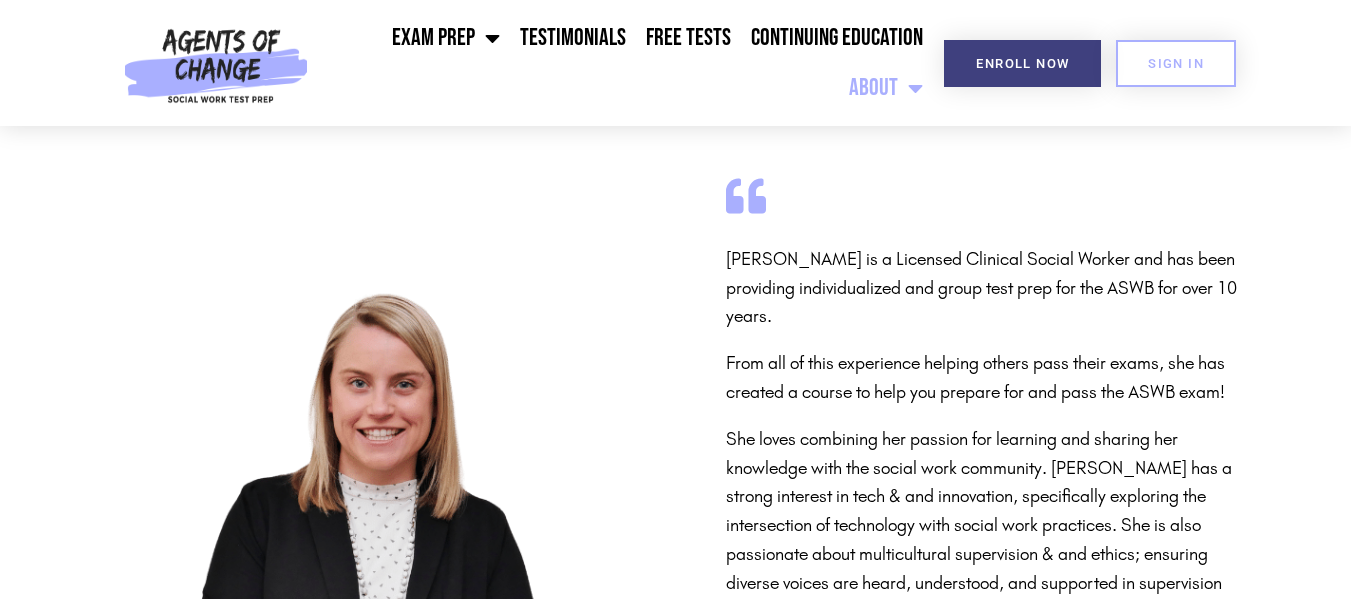 scroll, scrollTop: 0, scrollLeft: 0, axis: both 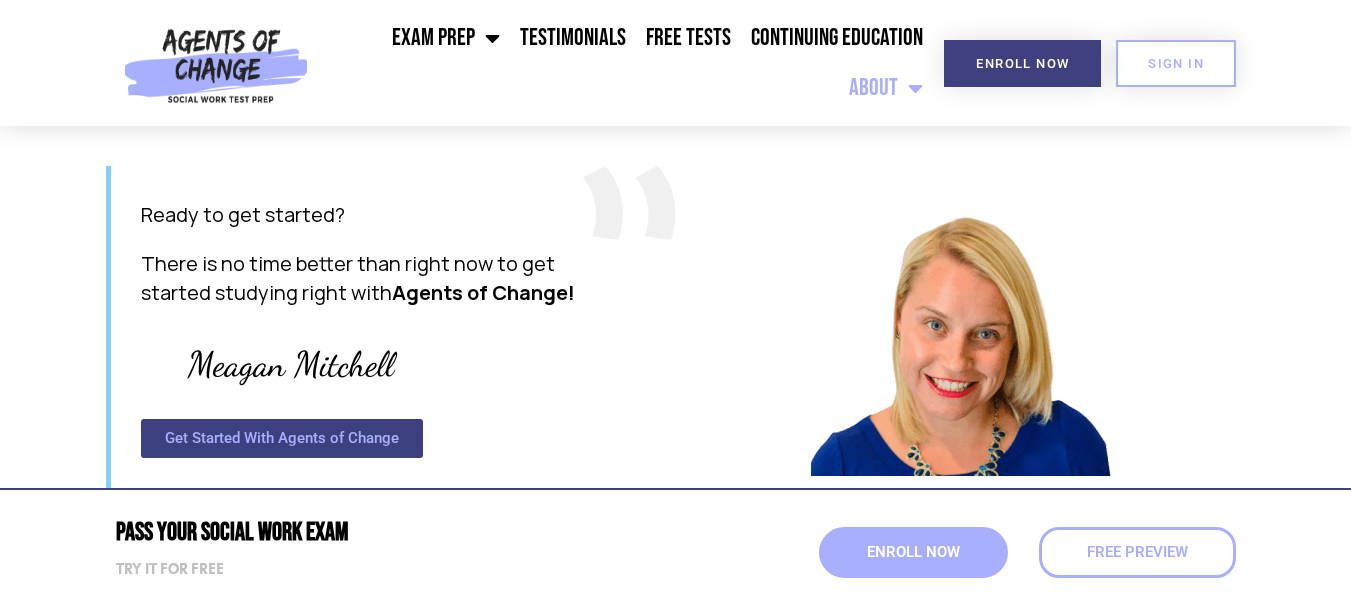 click on "Get Started With Agents of Change" at bounding box center (282, 438) 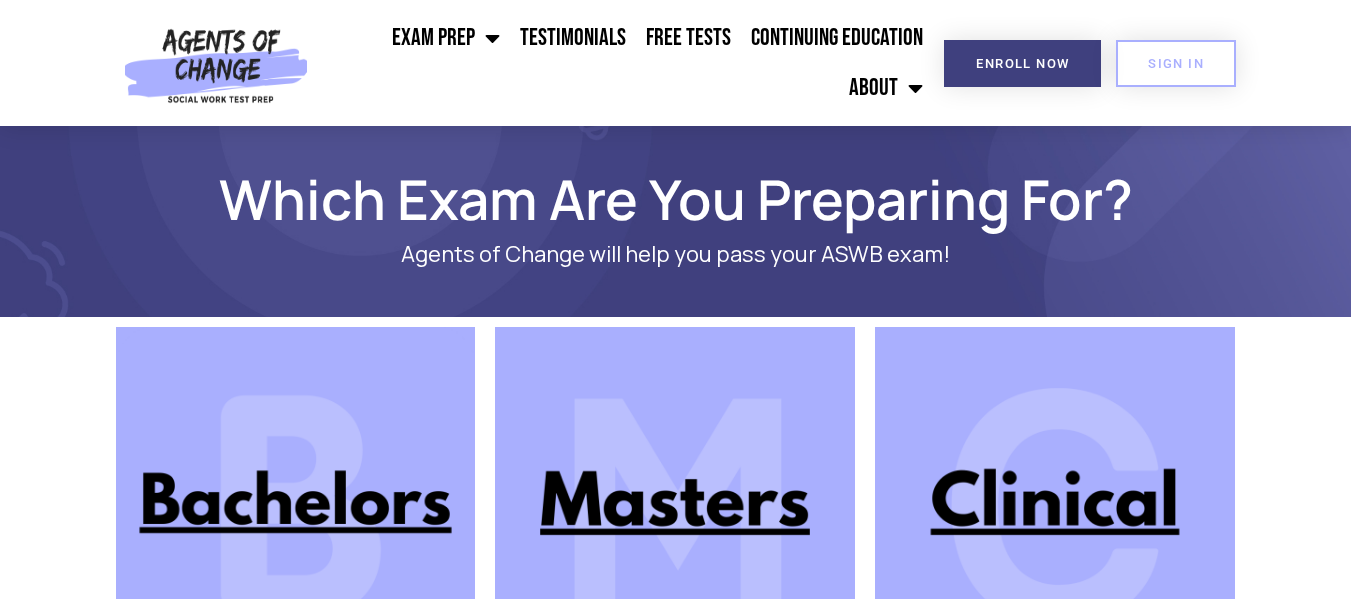scroll, scrollTop: 0, scrollLeft: 0, axis: both 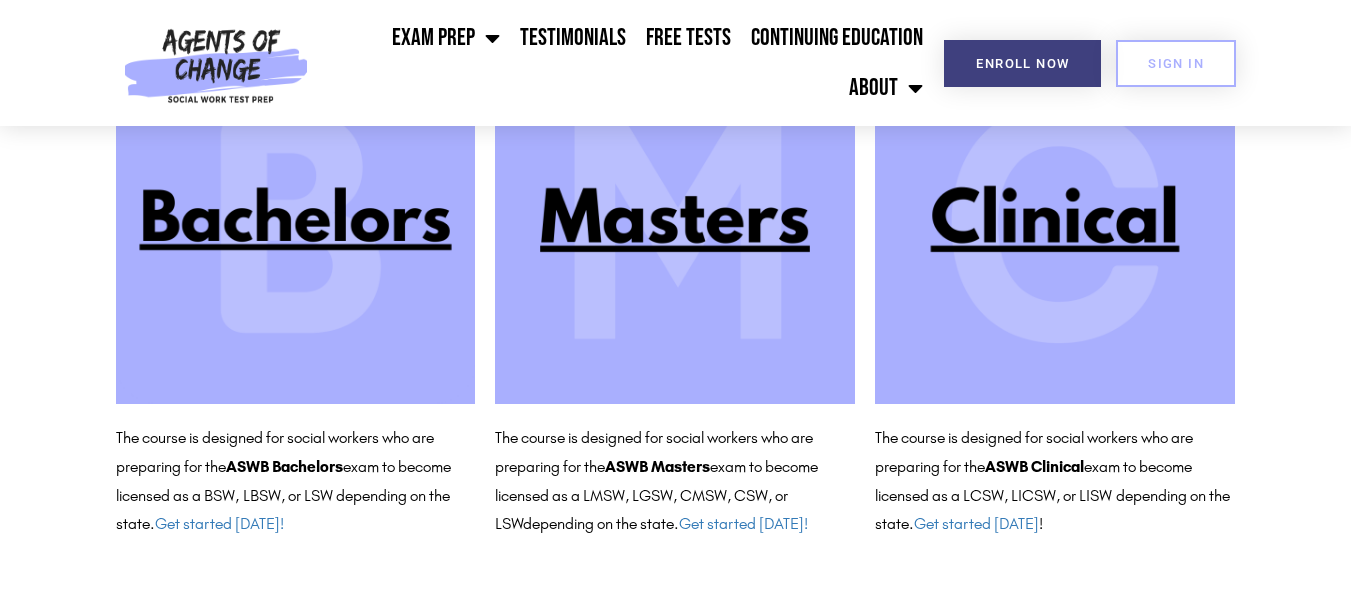 click at bounding box center (1055, 224) 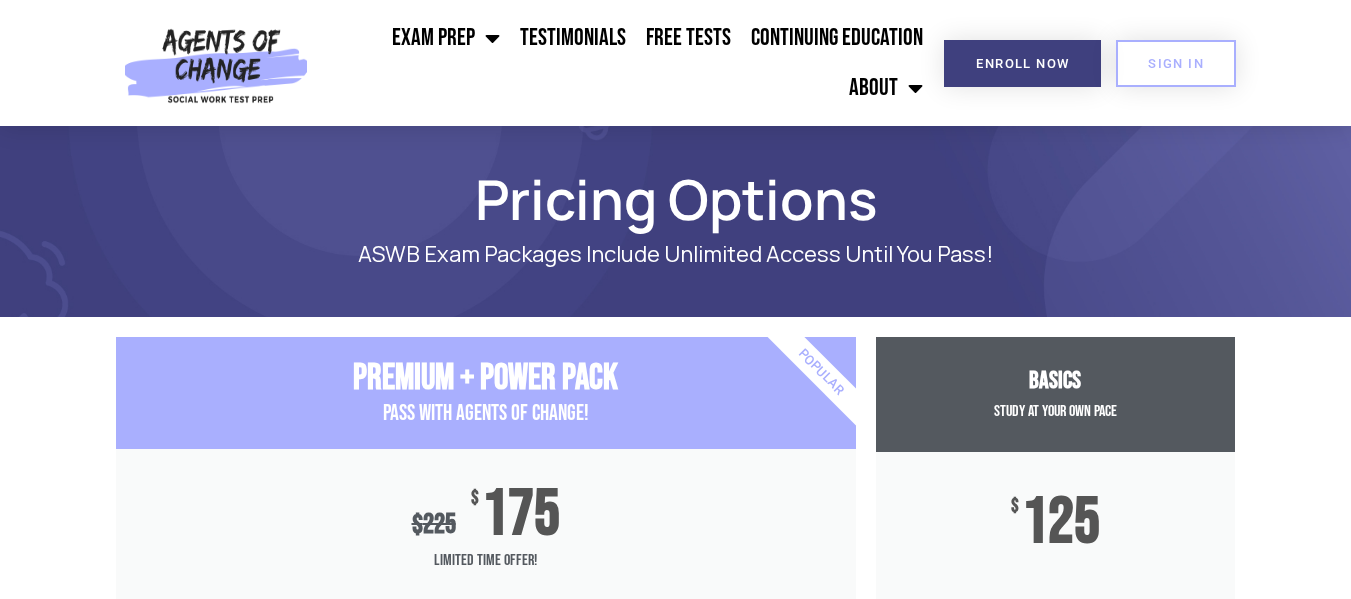 scroll, scrollTop: 0, scrollLeft: 0, axis: both 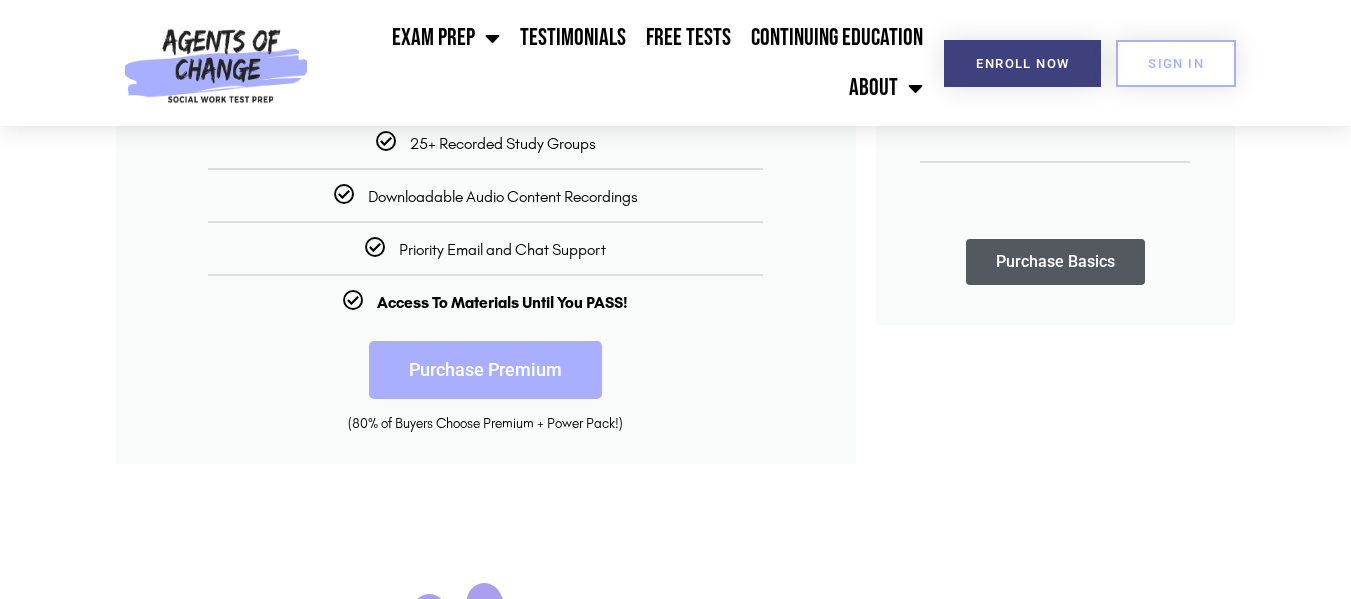 drag, startPoint x: 796, startPoint y: 473, endPoint x: 831, endPoint y: 594, distance: 125.96031 